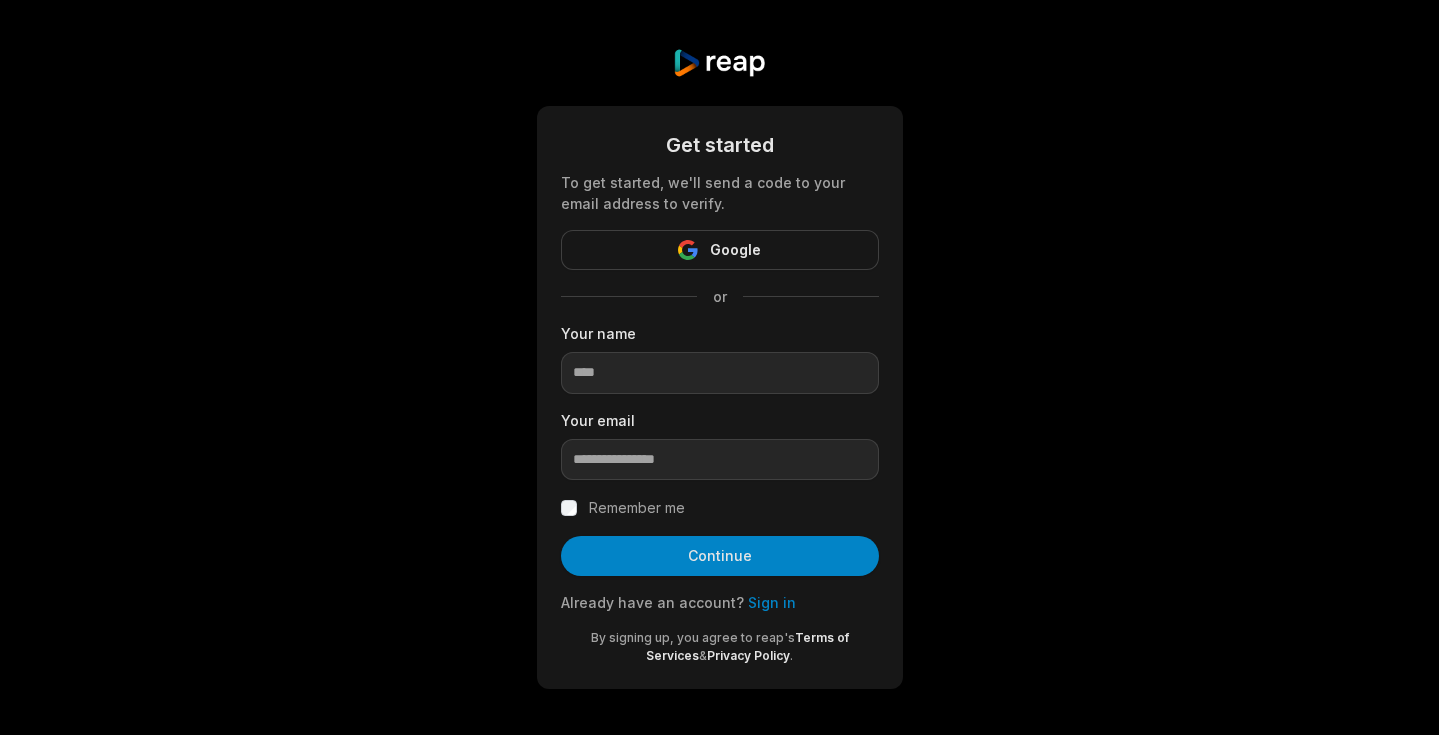 scroll, scrollTop: 0, scrollLeft: 0, axis: both 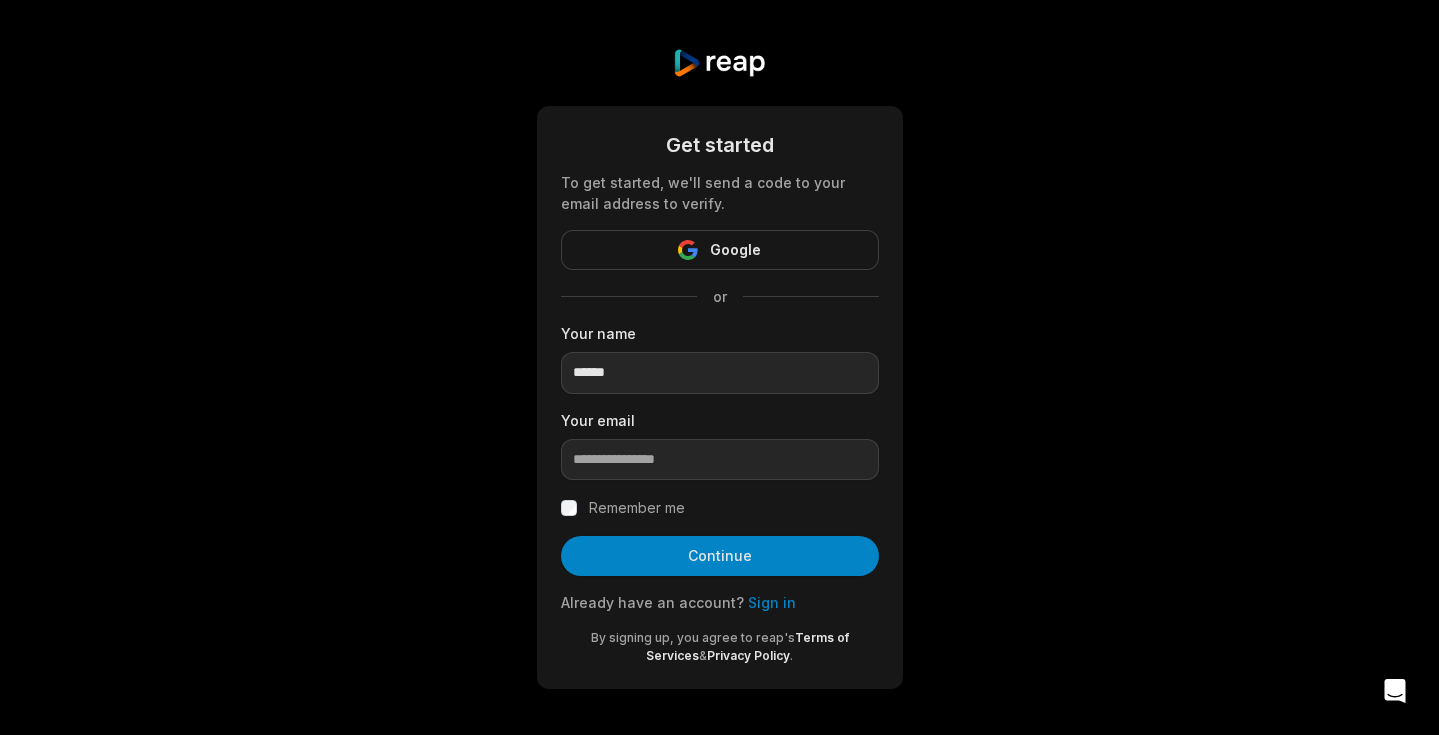 type on "******" 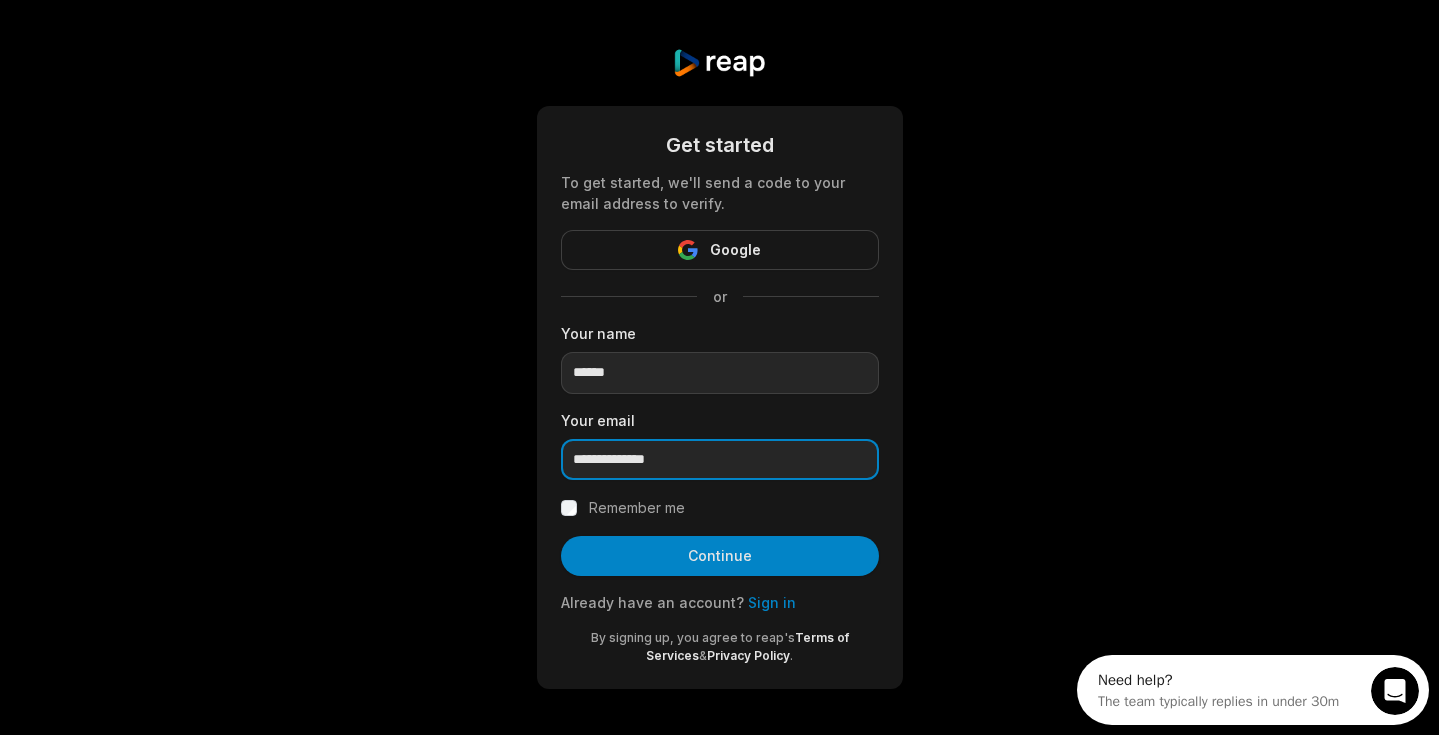 scroll, scrollTop: 0, scrollLeft: 0, axis: both 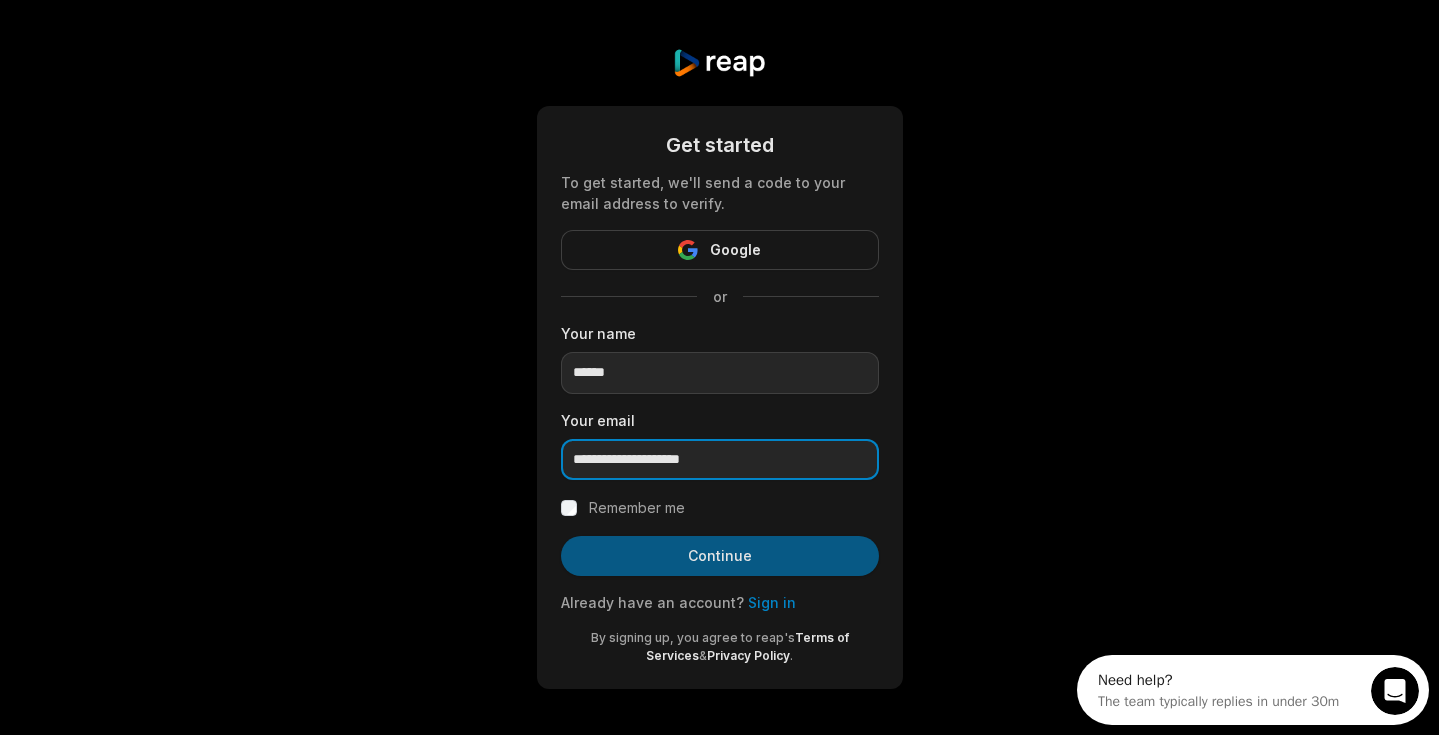 type on "**********" 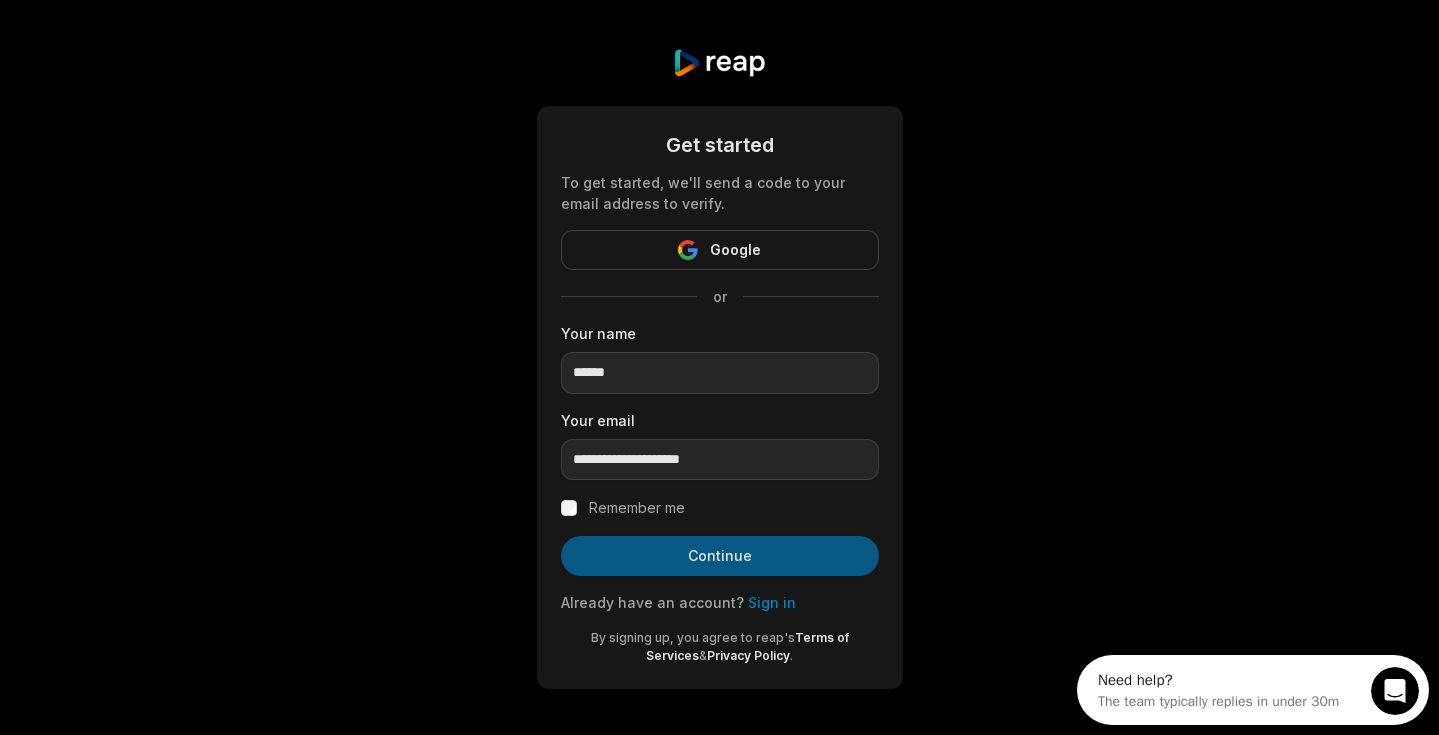 click on "Continue" at bounding box center (720, 556) 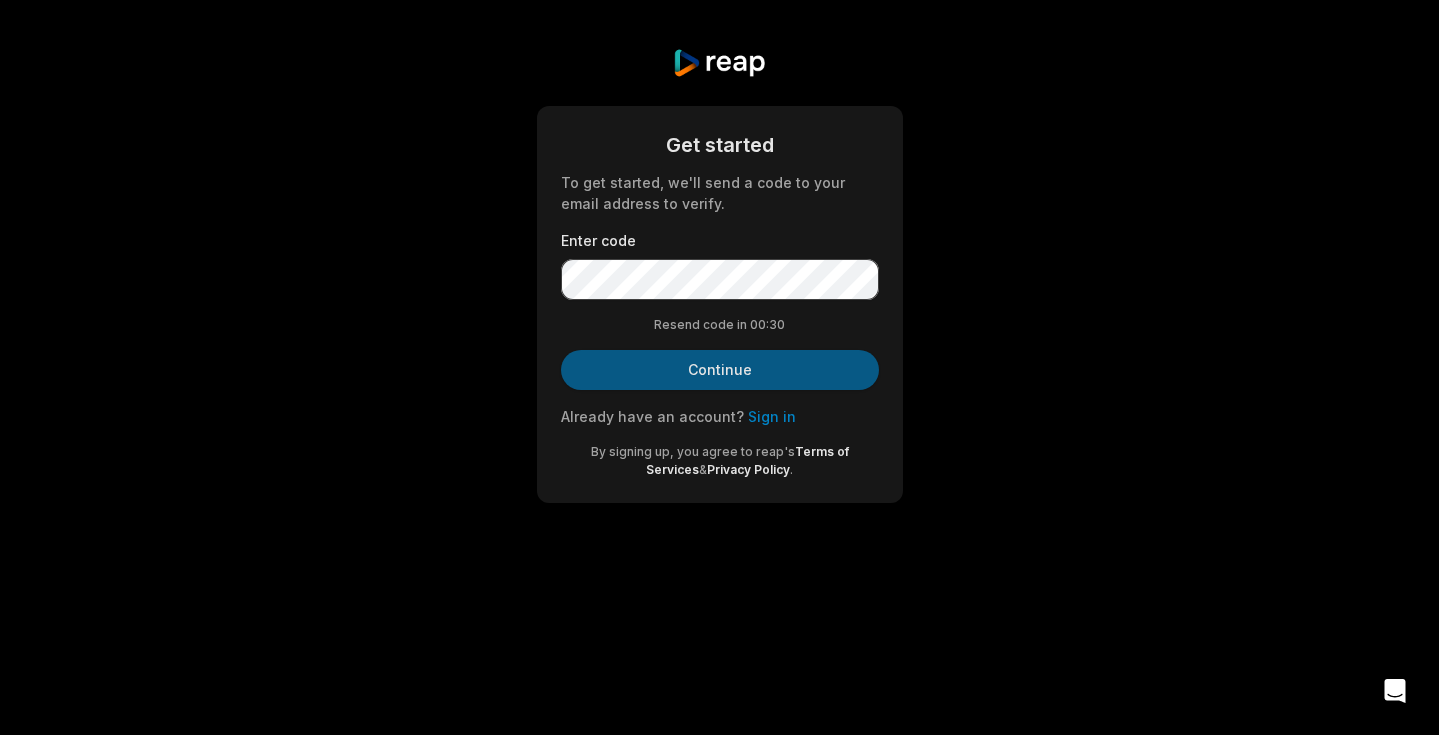 click on "Continue" at bounding box center (720, 370) 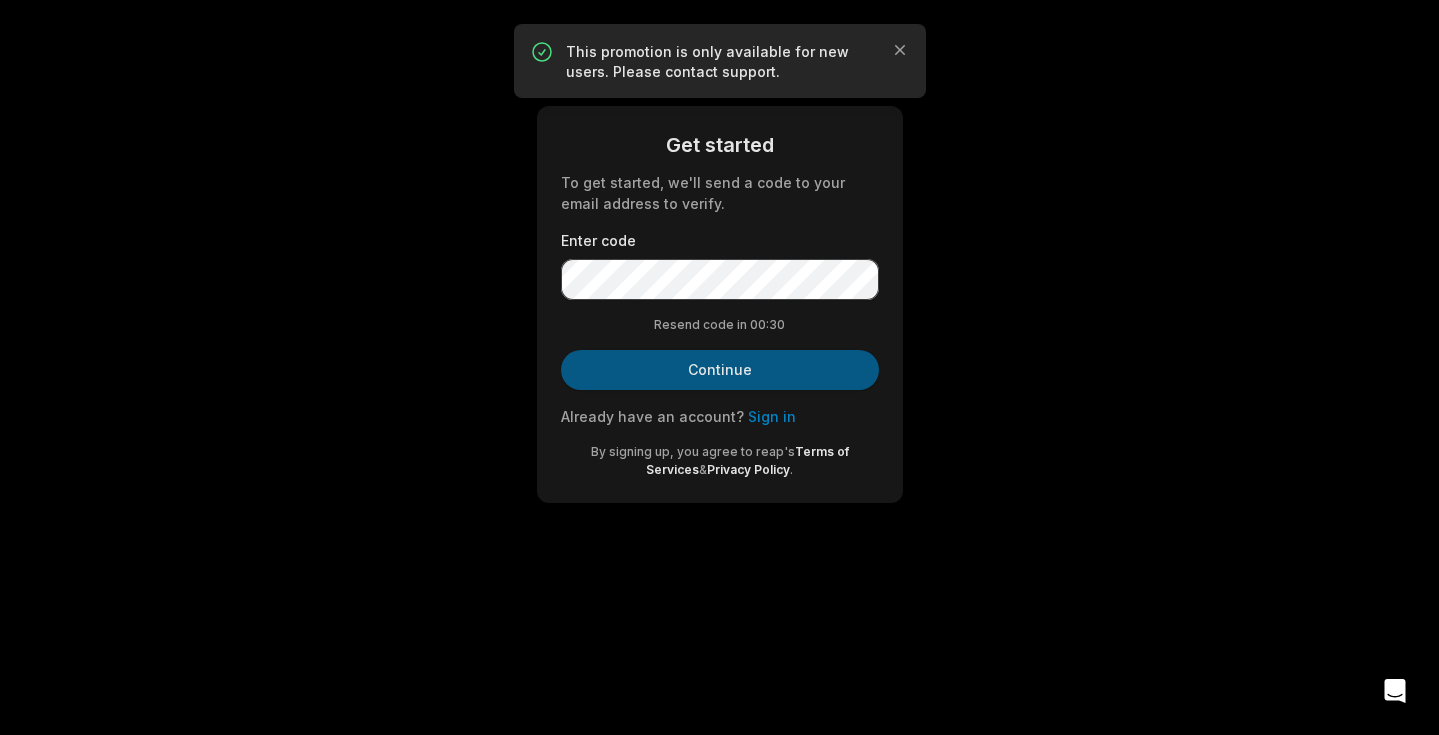 click on "Continue" at bounding box center (720, 370) 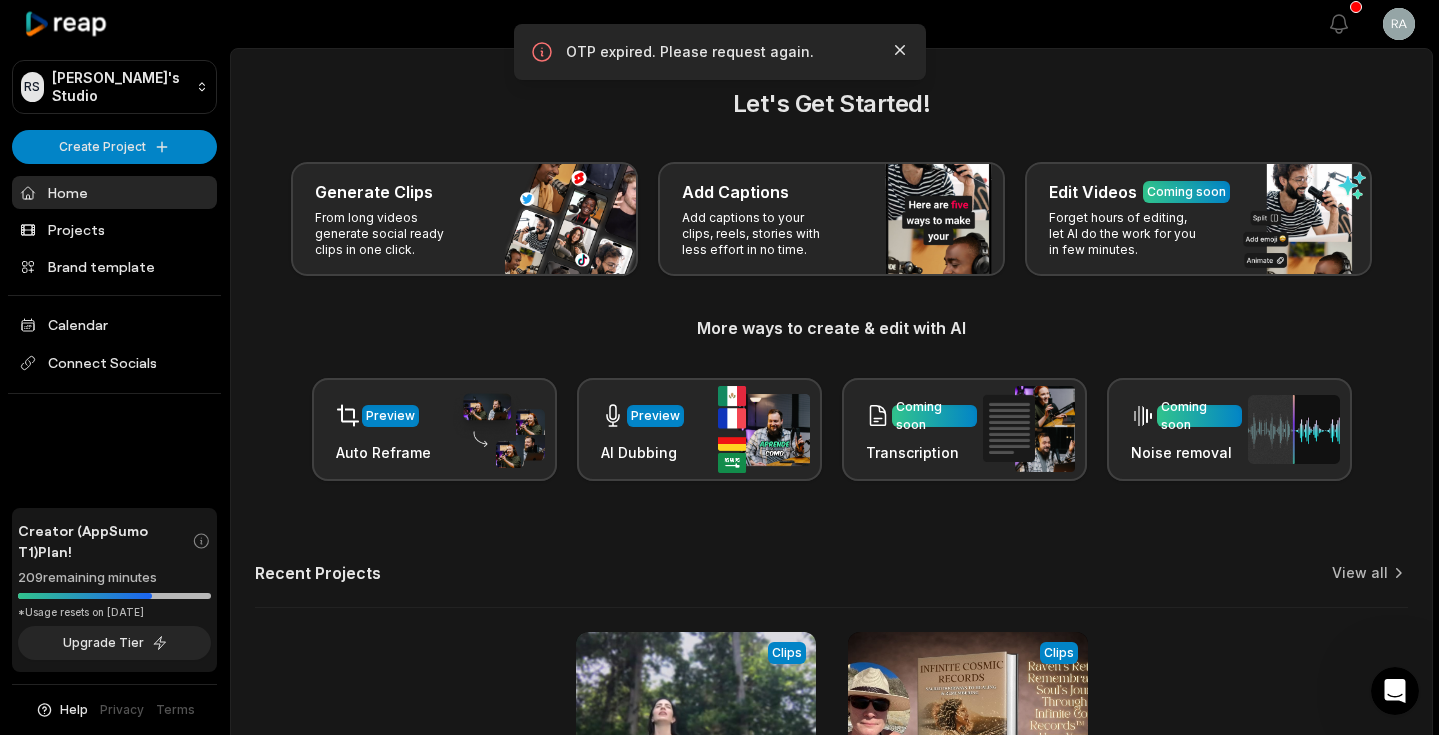 click 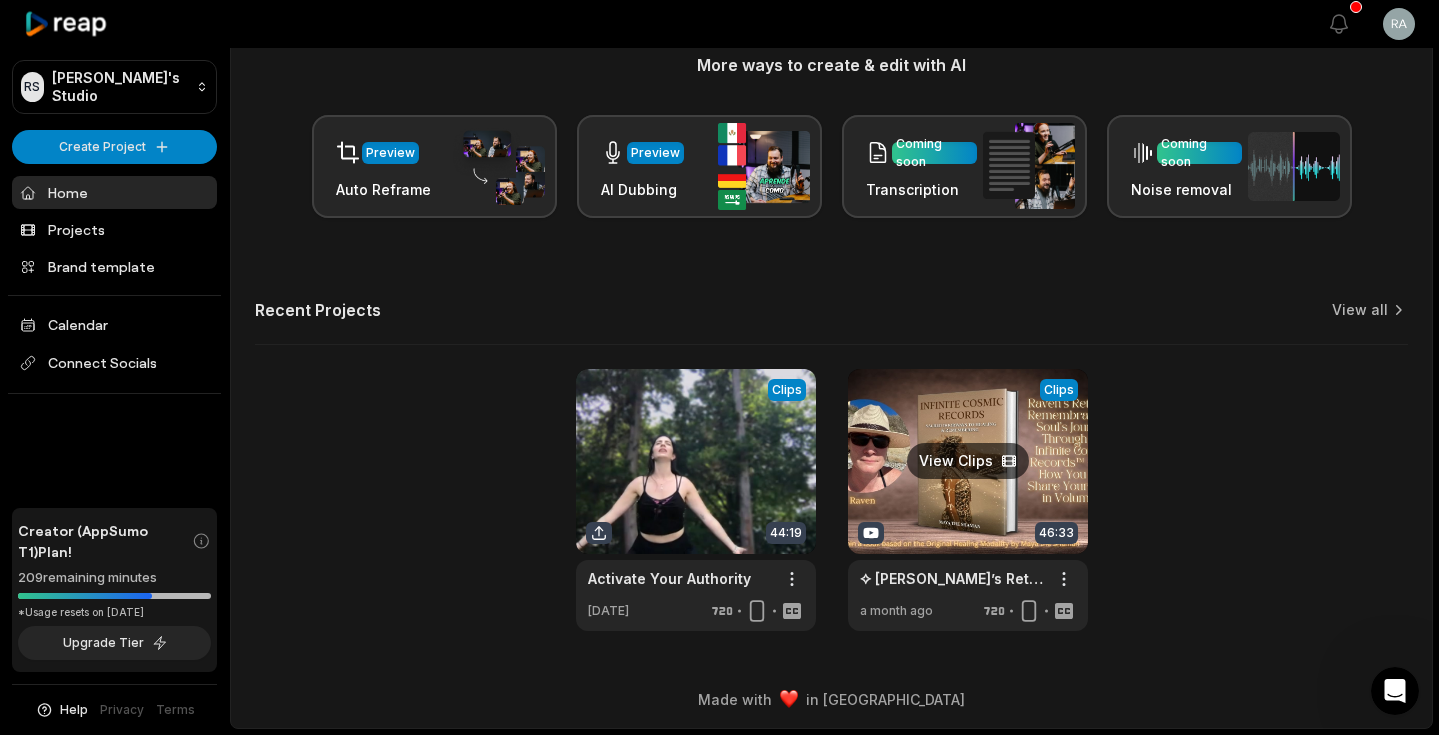 scroll, scrollTop: 263, scrollLeft: 0, axis: vertical 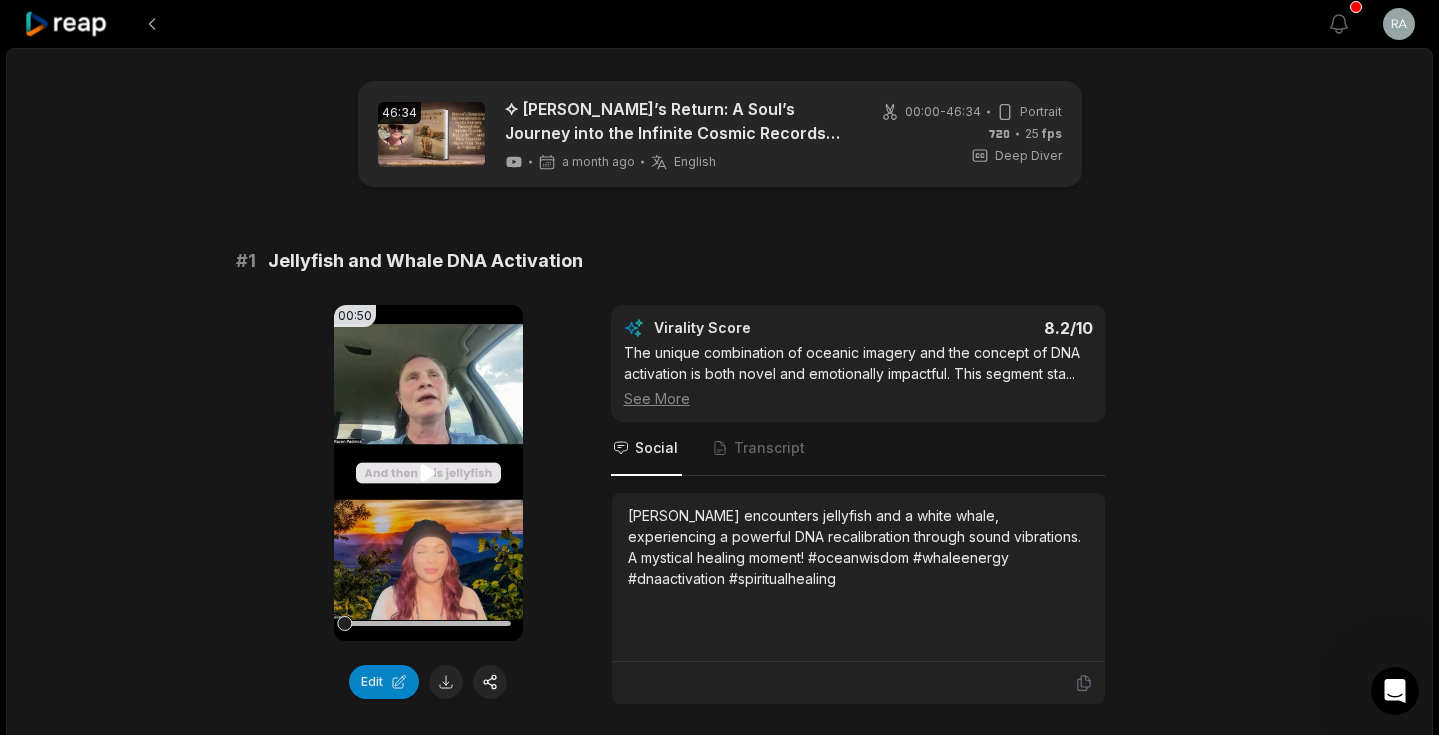 click 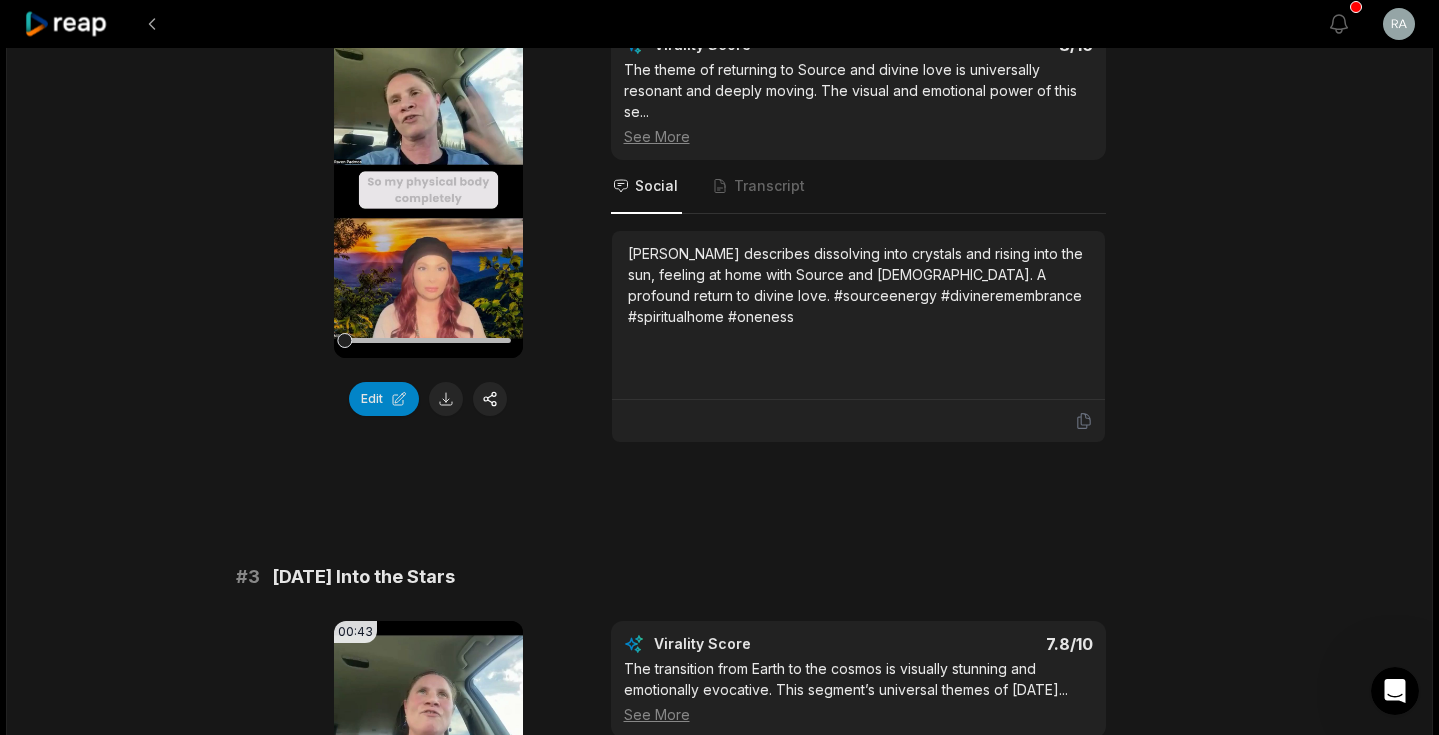 scroll, scrollTop: 874, scrollLeft: 0, axis: vertical 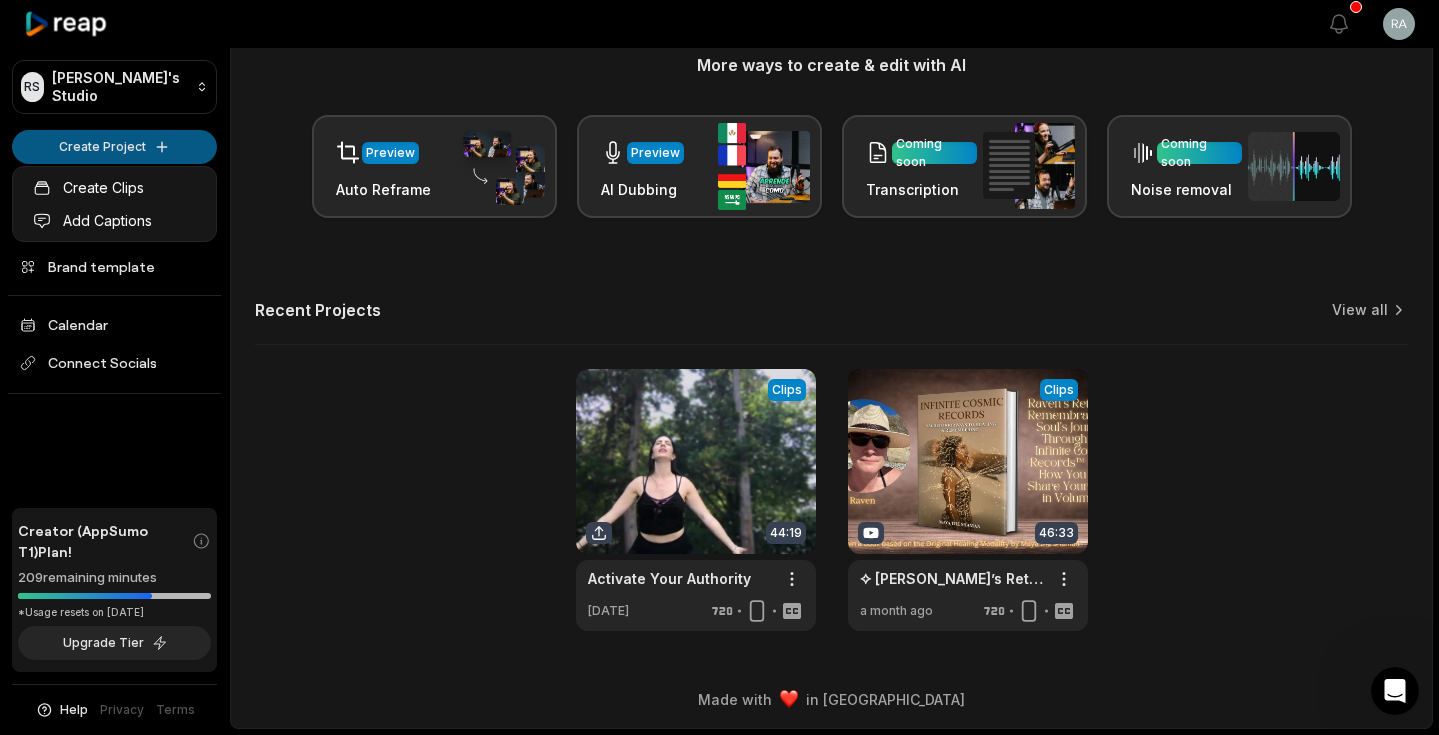 click on "RS [PERSON_NAME]'s Studio Create Project Home Projects Brand template Calendar Connect Socials Creator (AppSumo T1)  Plan! 209  remaining minutes *Usage resets on [DATE] Upgrade Tier Help Privacy Terms Open sidebar View notifications Open user menu   Let's Get Started! Generate Clips From long videos generate social ready clips in one click. Add Captions Add captions to your clips, reels, stories with less effort in no time. Edit Videos Coming soon Forget hours of editing, let AI do the work for you in few minutes. More ways to create & edit with AI Preview Auto Reframe Preview AI Dubbing Coming soon Transcription Coming soon Noise removal Recent Projects View all View Clips Clips 44:19 Activate Your Authority Open options [DATE] View Clips Clips 46:33 ✧ Raven’s Return: A Soul’s Journey into the Infinite Cosmic Records™ ✧ Open options a month ago Made with   in [GEOGRAPHIC_DATA] Create Clips Add Captions" at bounding box center [719, 104] 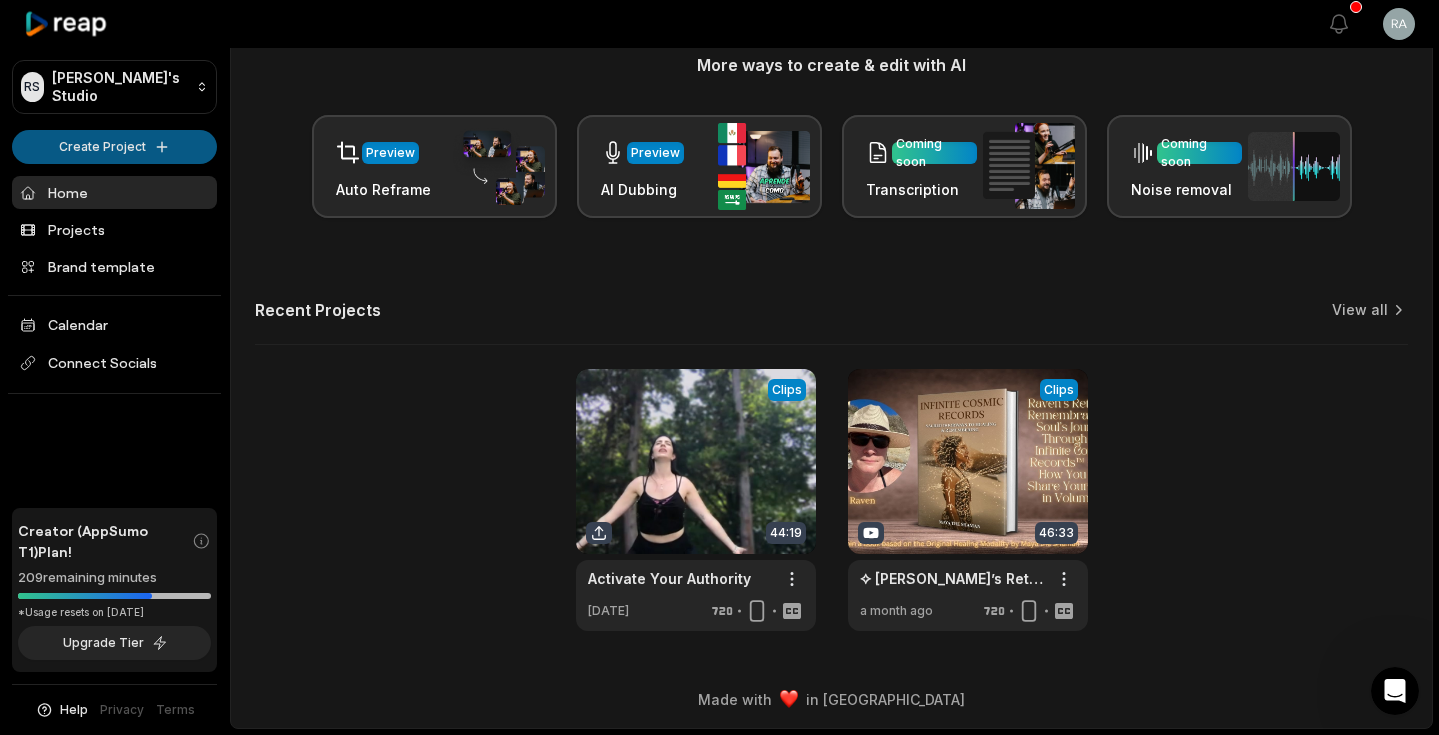 click on "RS [PERSON_NAME]'s Studio Create Project Home Projects Brand template Calendar Connect Socials Creator (AppSumo T1)  Plan! 209  remaining minutes *Usage resets on [DATE] Upgrade Tier Help Privacy Terms Open sidebar View notifications Open user menu   Let's Get Started! Generate Clips From long videos generate social ready clips in one click. Add Captions Add captions to your clips, reels, stories with less effort in no time. Edit Videos Coming soon Forget hours of editing, let AI do the work for you in few minutes. More ways to create & edit with AI Preview Auto Reframe Preview AI Dubbing Coming soon Transcription Coming soon Noise removal Recent Projects View all View Clips Clips 44:19 Activate Your Authority Open options [DATE] View Clips Clips 46:33 ✧ Raven’s Return: A Soul’s Journey into the Infinite Cosmic Records™ ✧ Open options a month ago Made with   in [GEOGRAPHIC_DATA]" at bounding box center [719, 104] 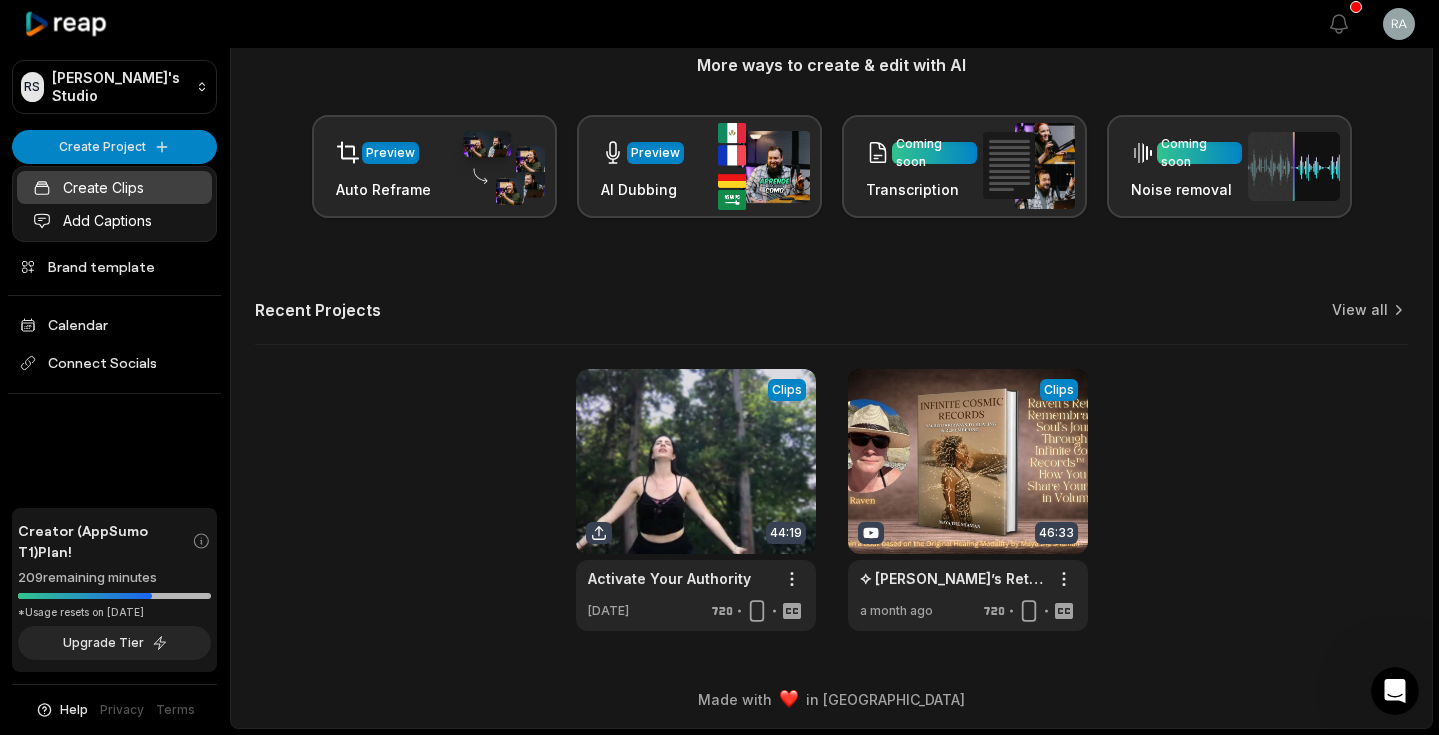 click on "Create Clips" at bounding box center (114, 187) 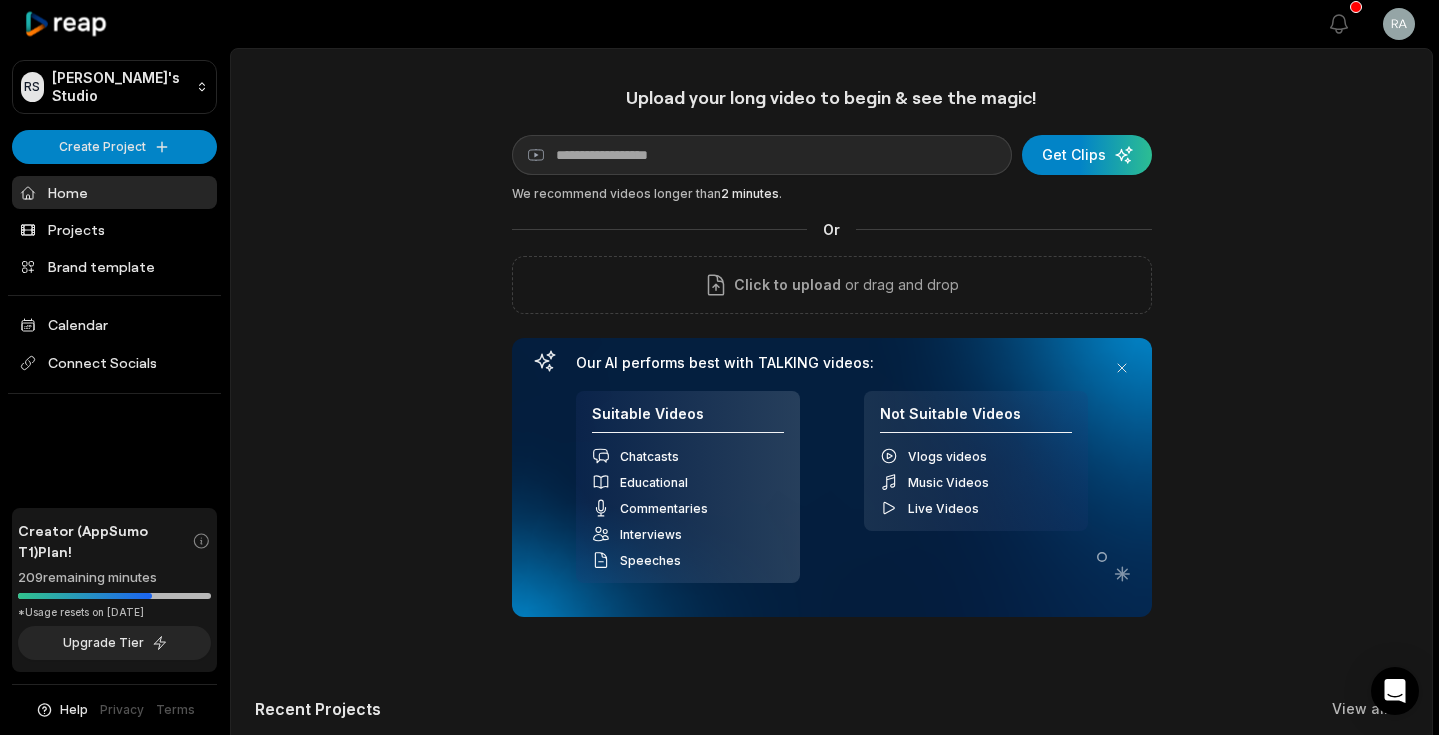 scroll, scrollTop: 0, scrollLeft: 0, axis: both 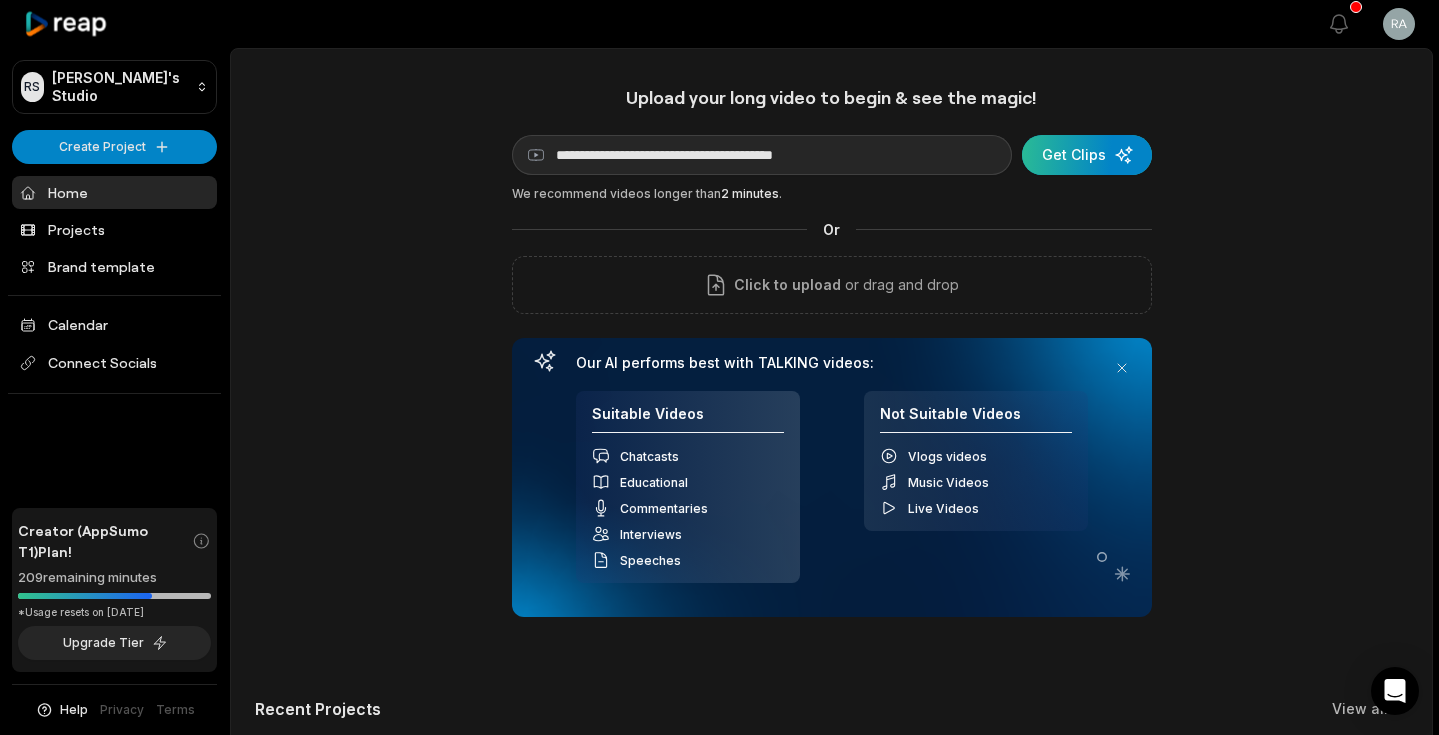 type on "**********" 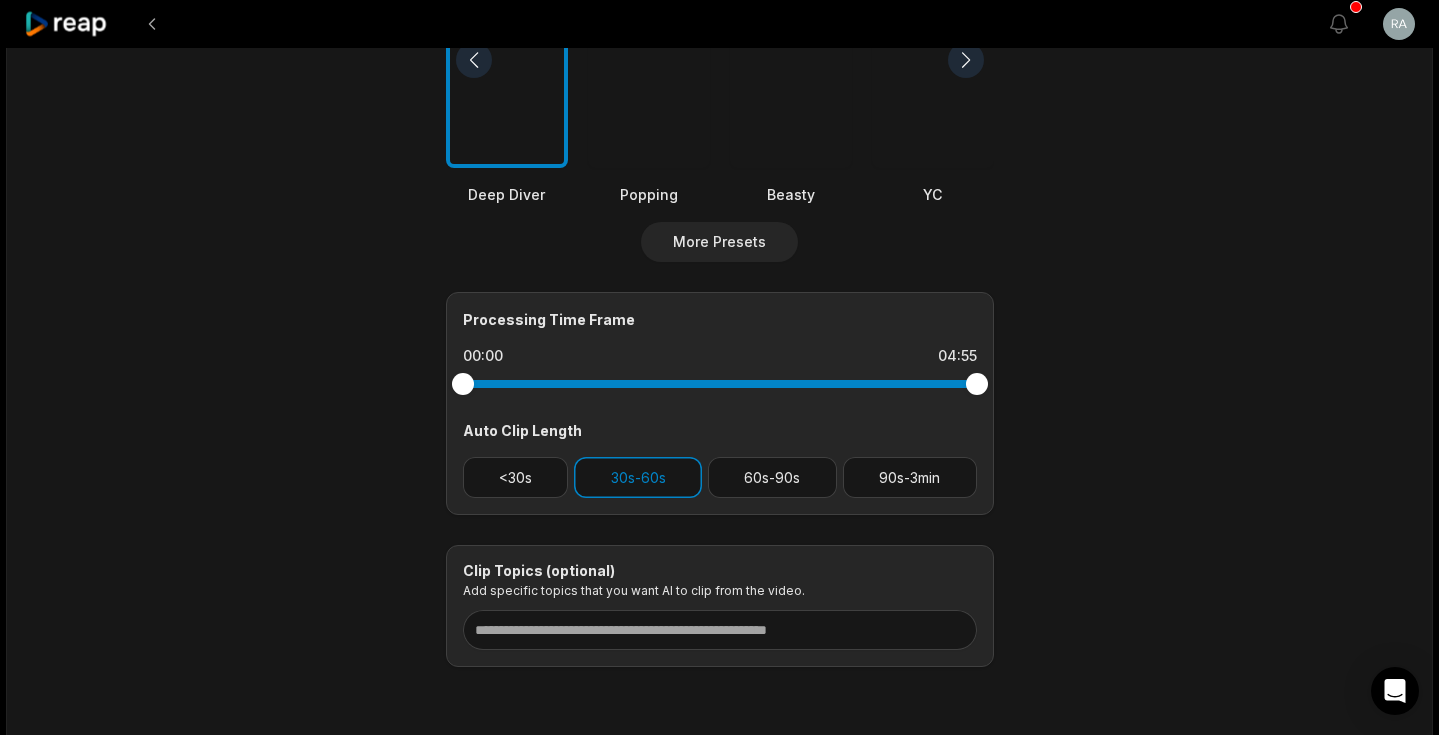 scroll, scrollTop: 688, scrollLeft: 0, axis: vertical 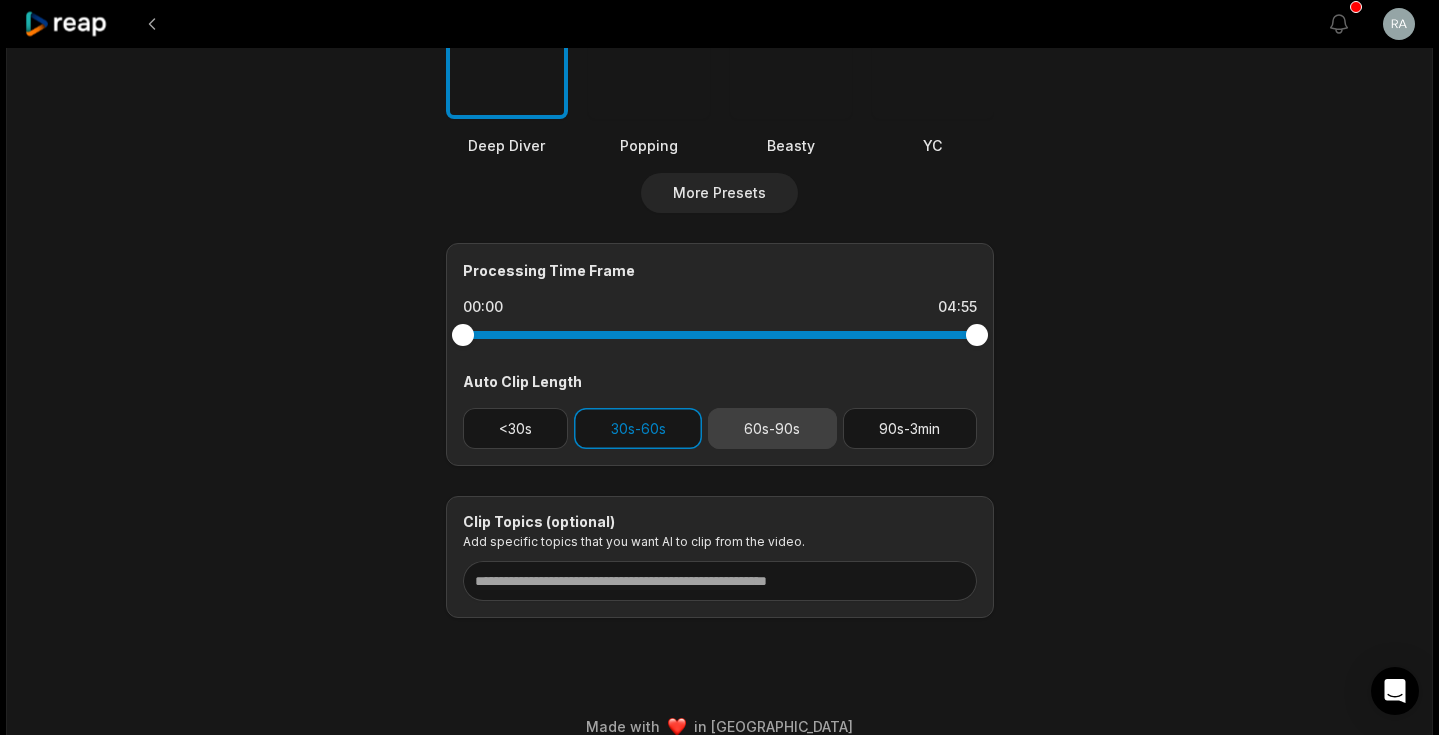click on "60s-90s" at bounding box center (772, 428) 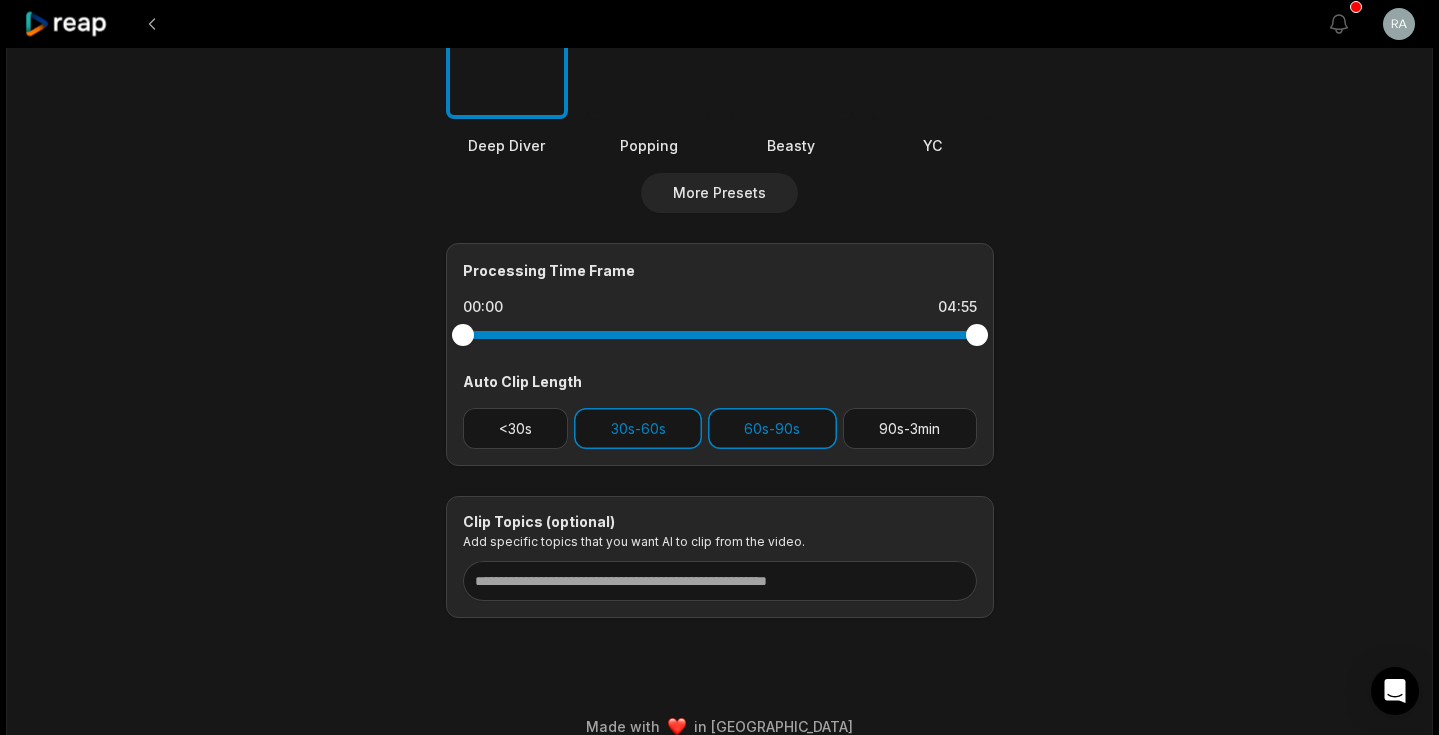 scroll, scrollTop: 691, scrollLeft: 0, axis: vertical 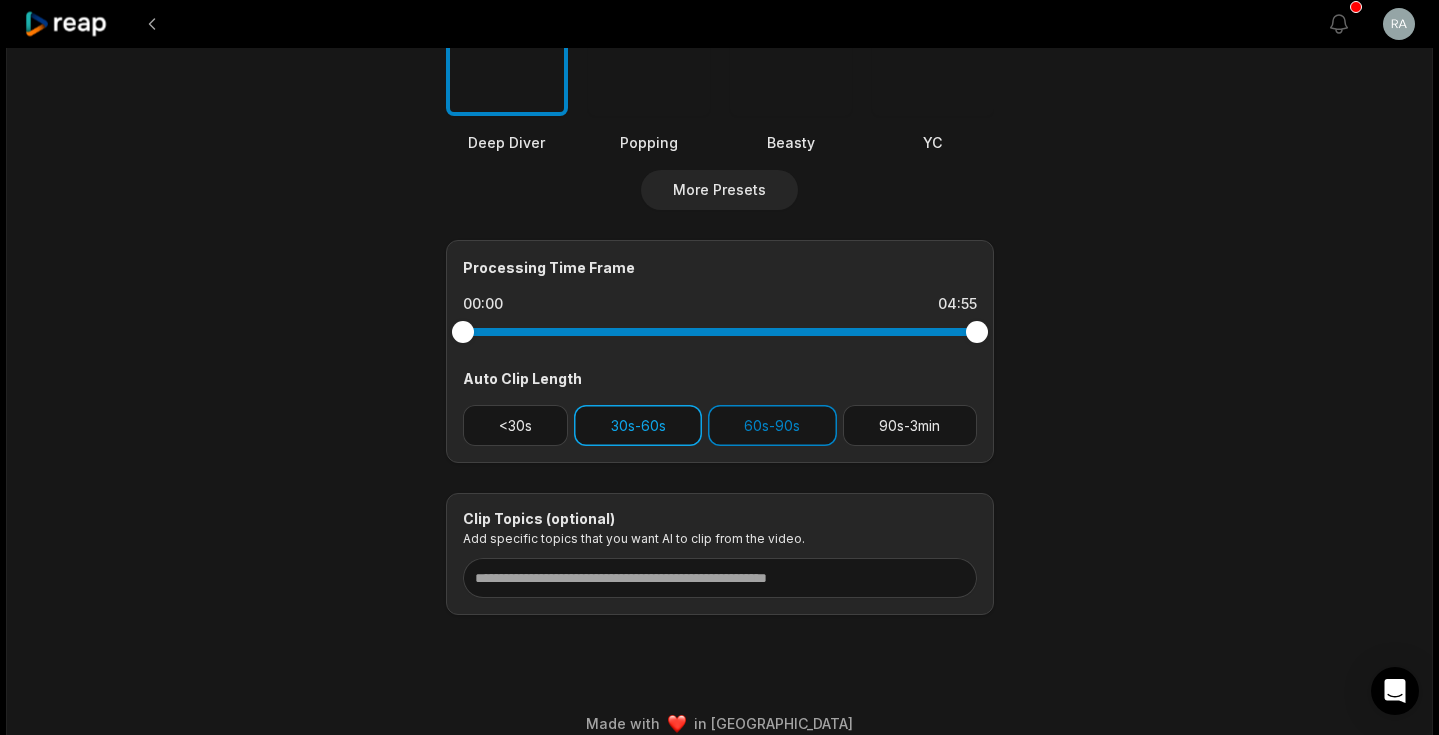 click on "30s-60s" at bounding box center (638, 425) 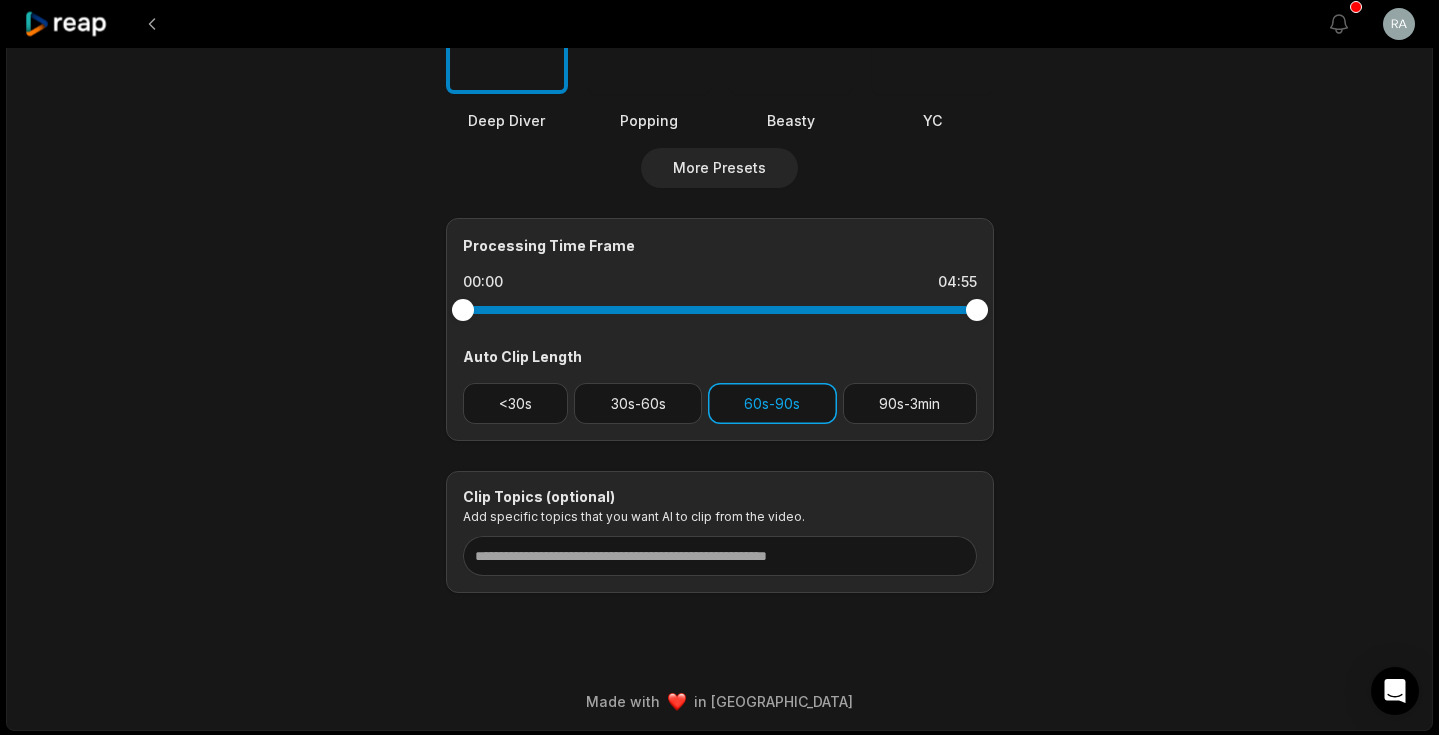 scroll, scrollTop: 712, scrollLeft: 0, axis: vertical 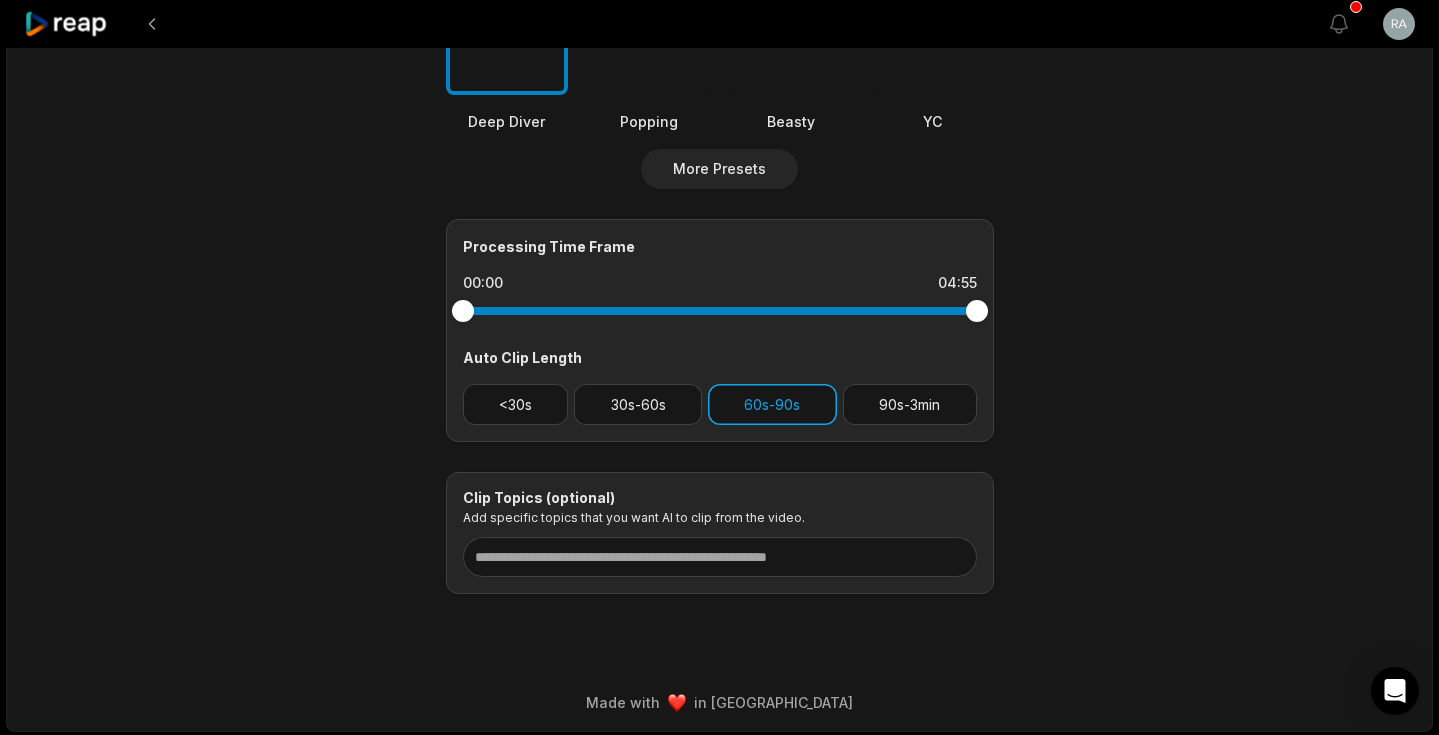 click on "60s-90s" at bounding box center [772, 404] 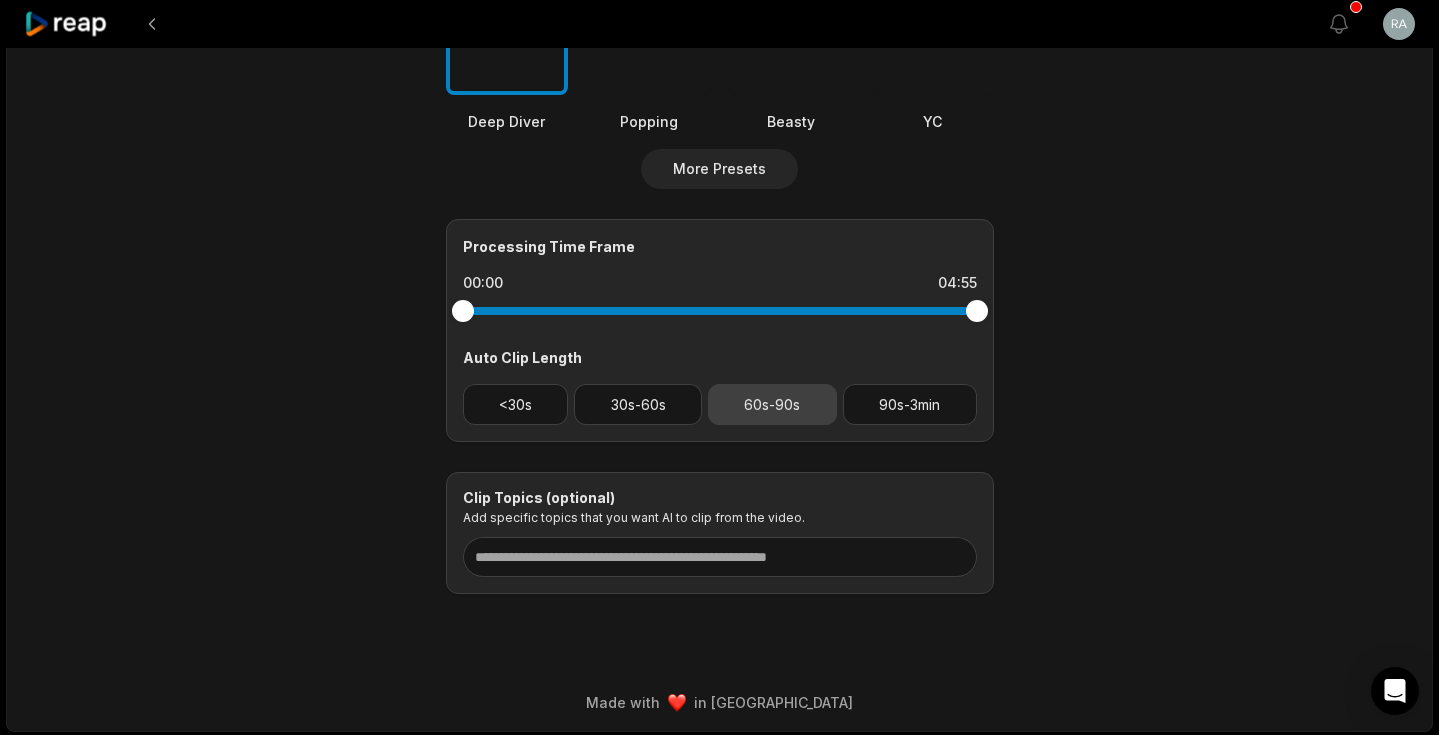 click on "60s-90s" at bounding box center (772, 404) 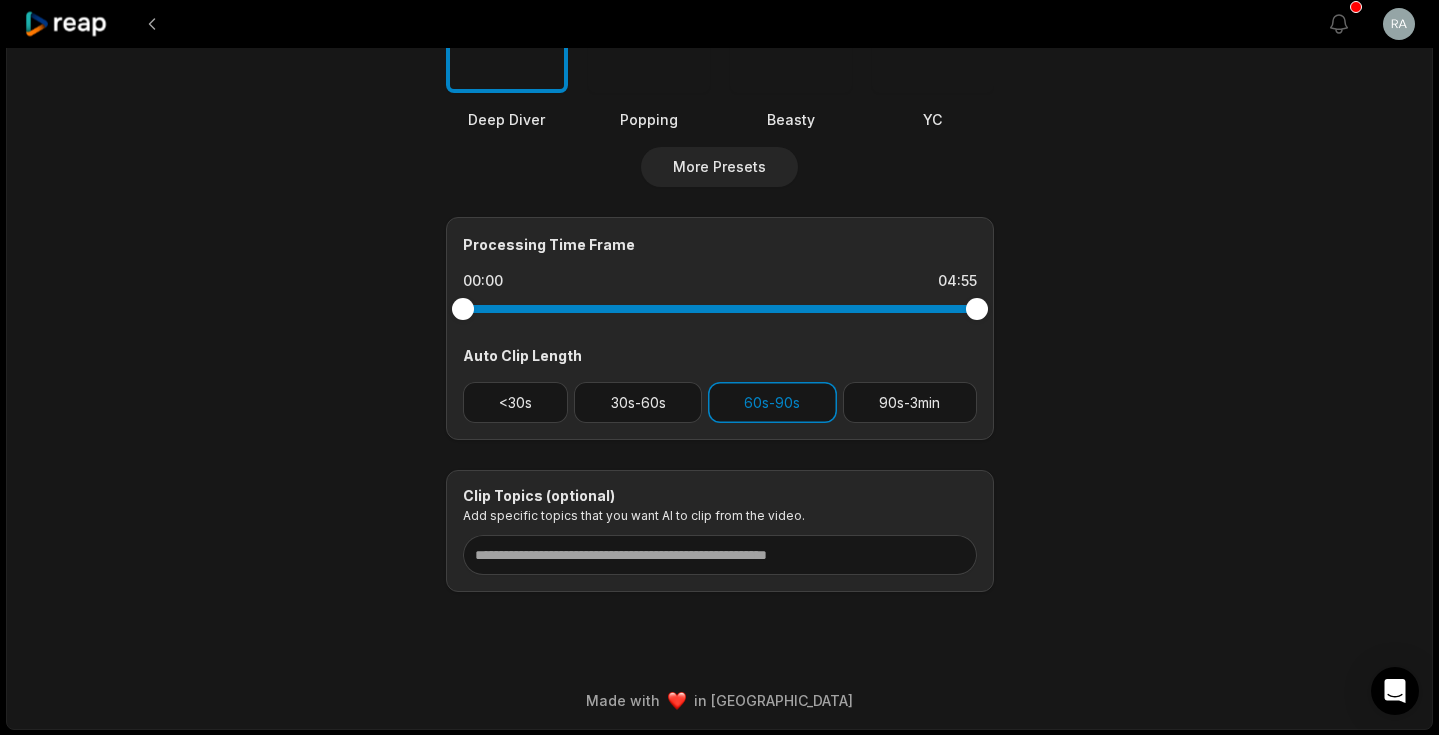 scroll, scrollTop: 712, scrollLeft: 0, axis: vertical 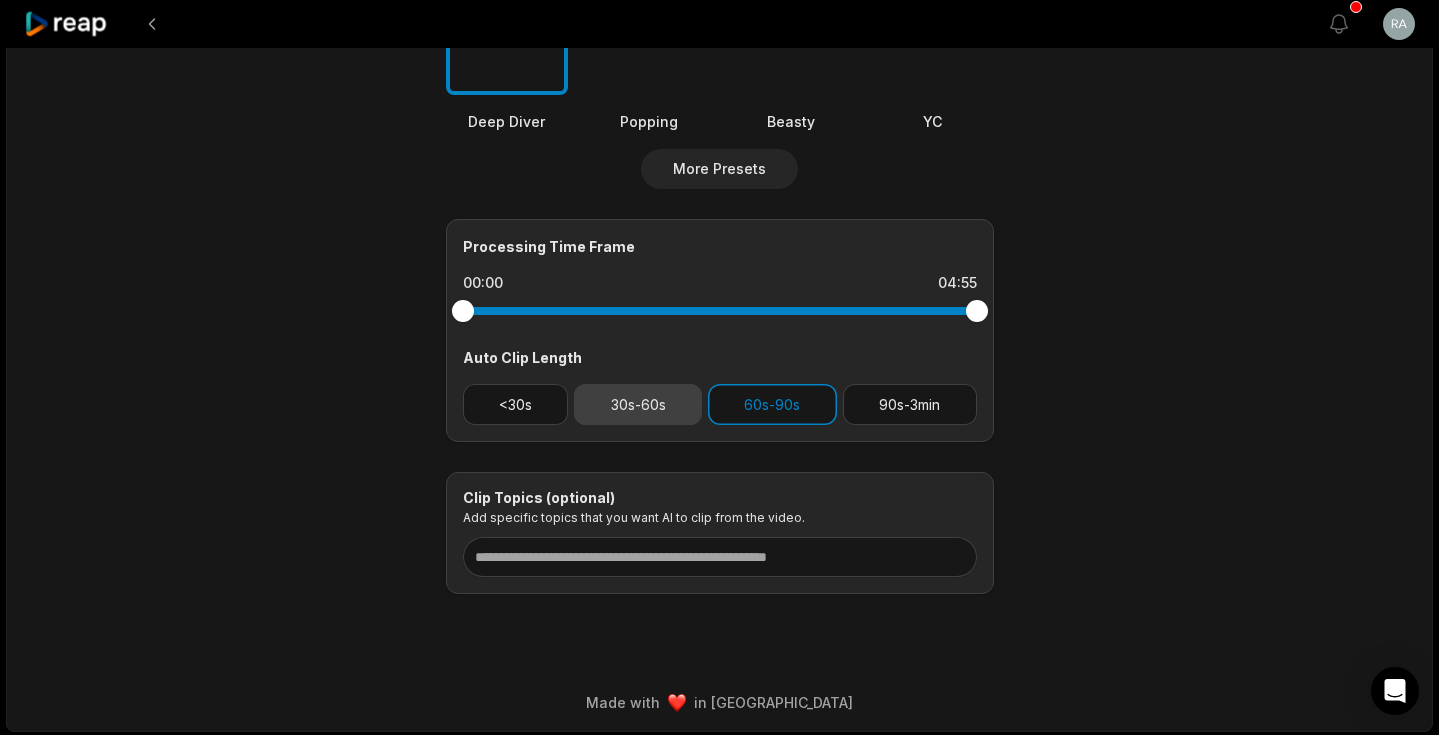click on "30s-60s" at bounding box center [638, 404] 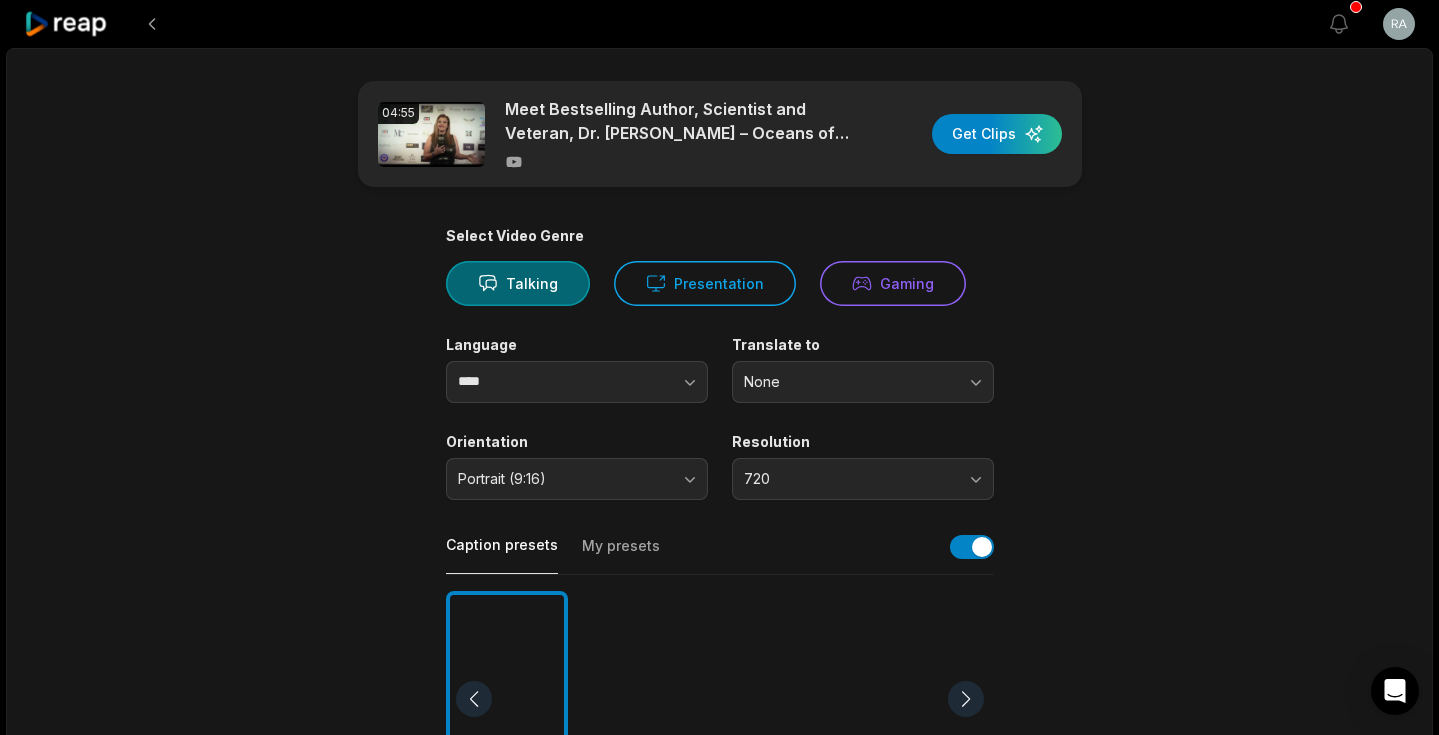scroll, scrollTop: 0, scrollLeft: 0, axis: both 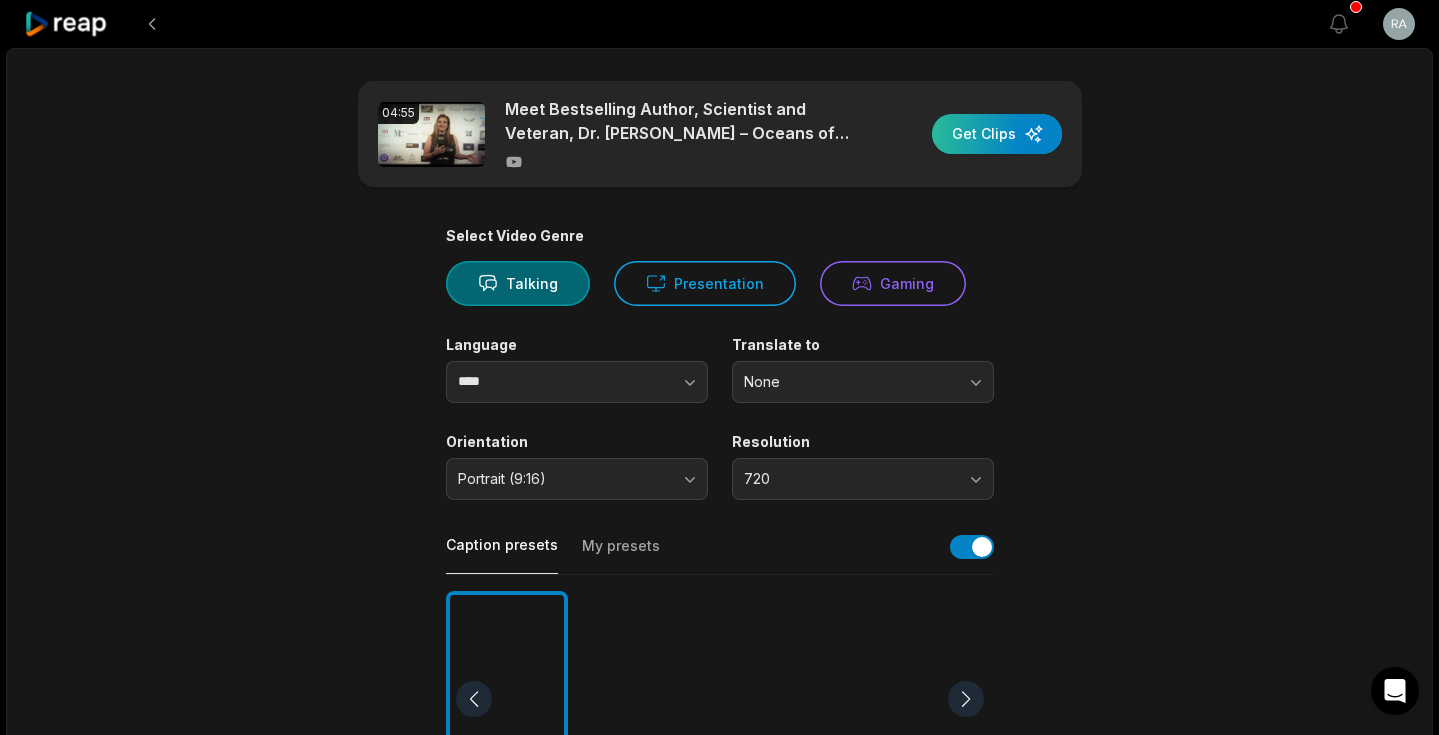click at bounding box center [997, 134] 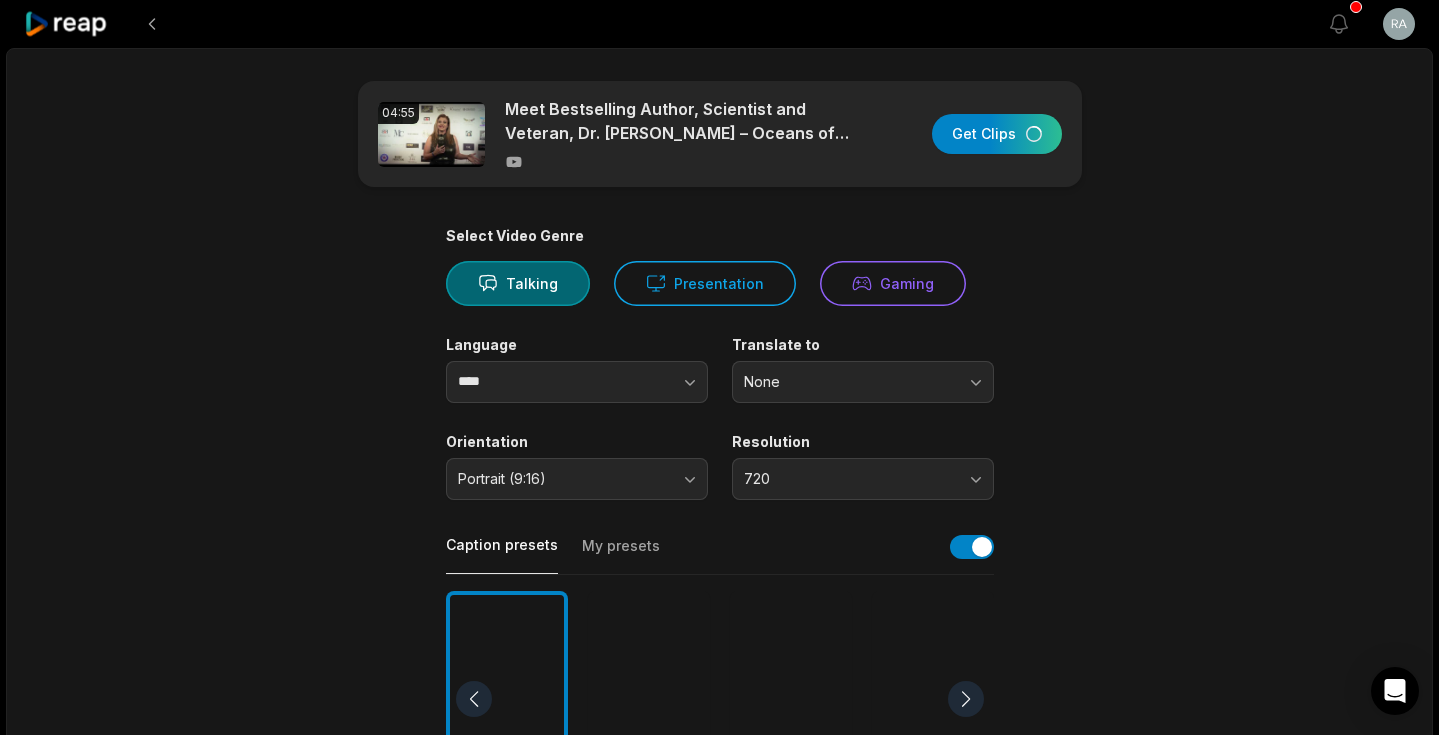 scroll, scrollTop: 0, scrollLeft: 0, axis: both 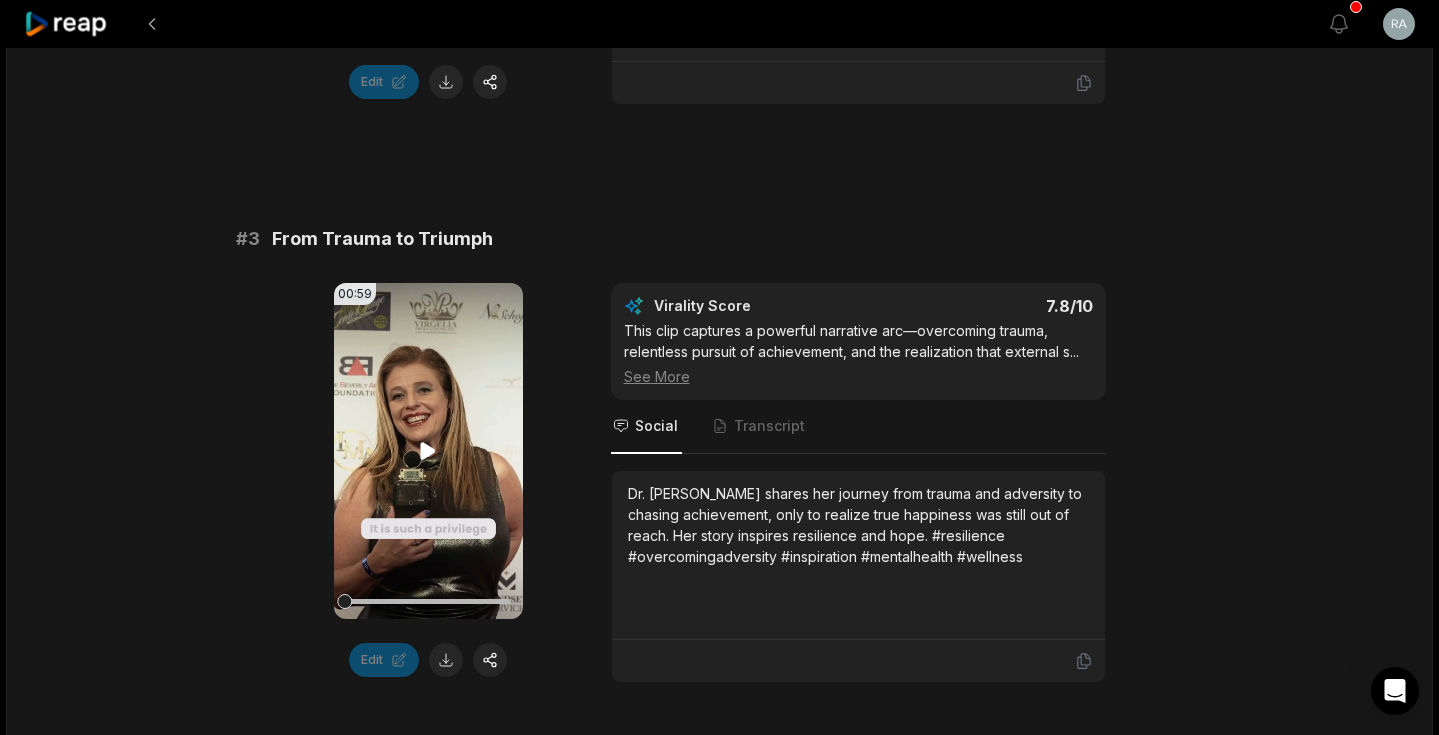 click on "Your browser does not support mp4 format." at bounding box center [428, 451] 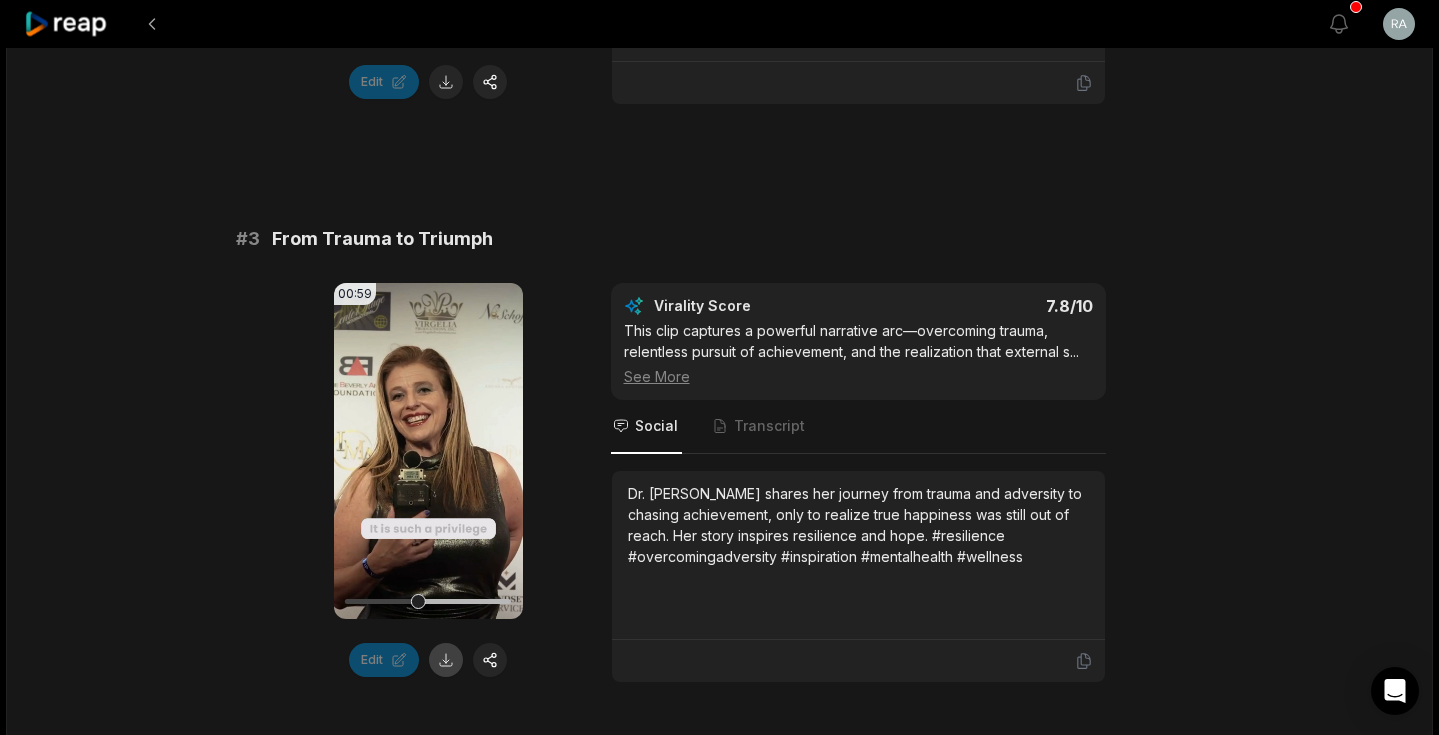 click at bounding box center [446, 660] 